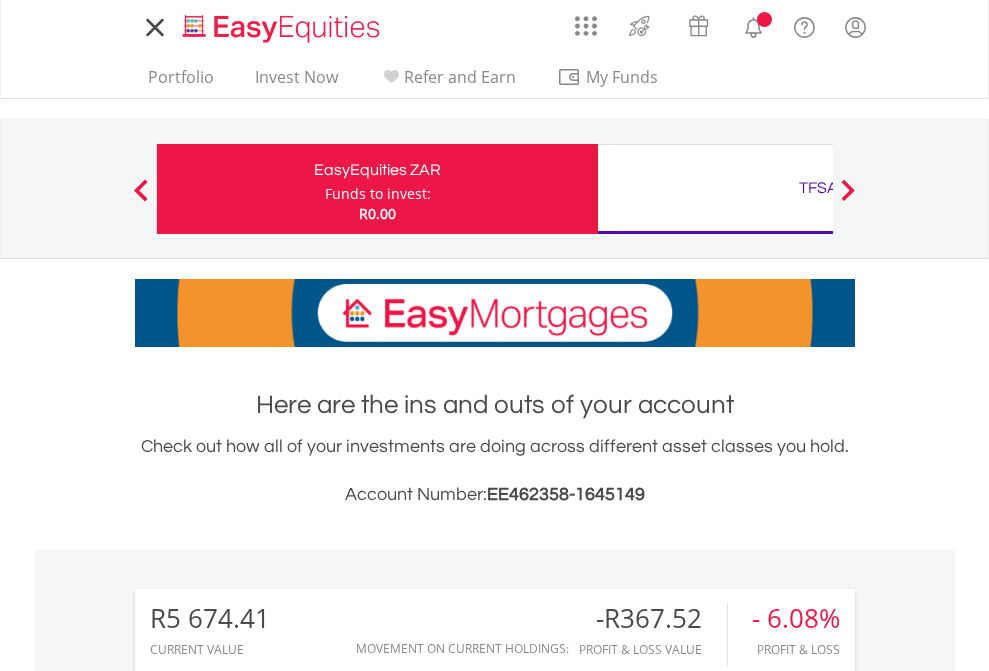 scroll, scrollTop: 0, scrollLeft: 0, axis: both 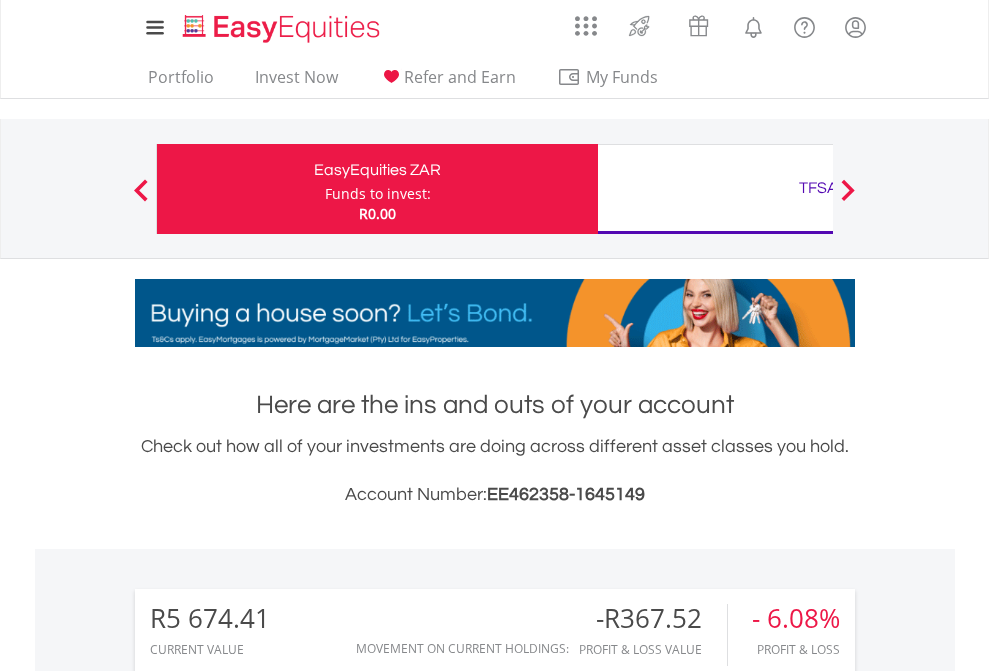 click on "Funds to invest:" at bounding box center [378, 194] 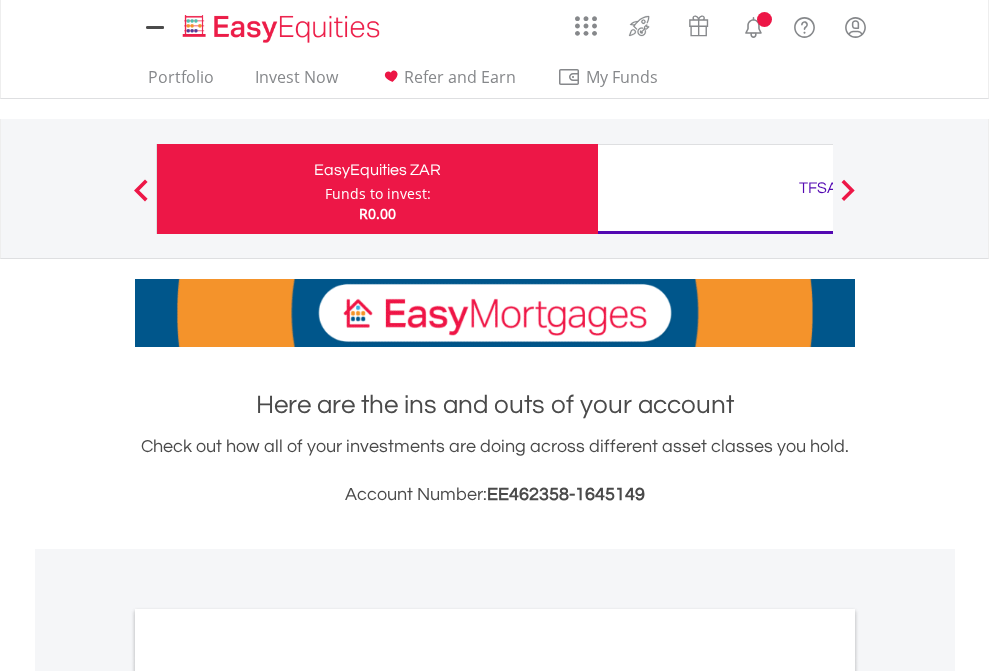 scroll, scrollTop: 0, scrollLeft: 0, axis: both 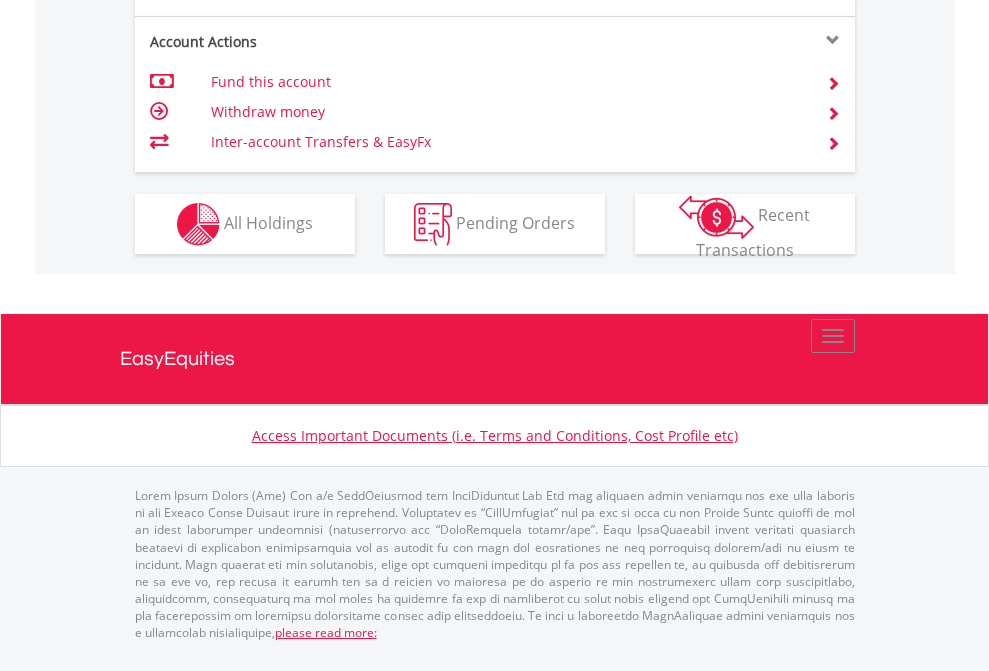 click on "Investment types" at bounding box center (706, -337) 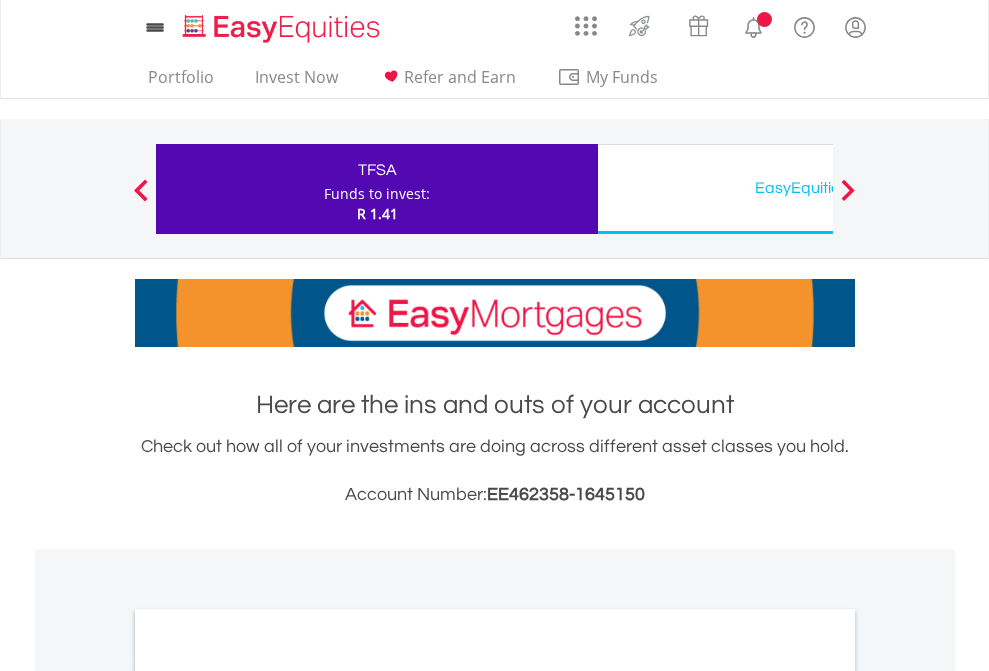 scroll, scrollTop: 0, scrollLeft: 0, axis: both 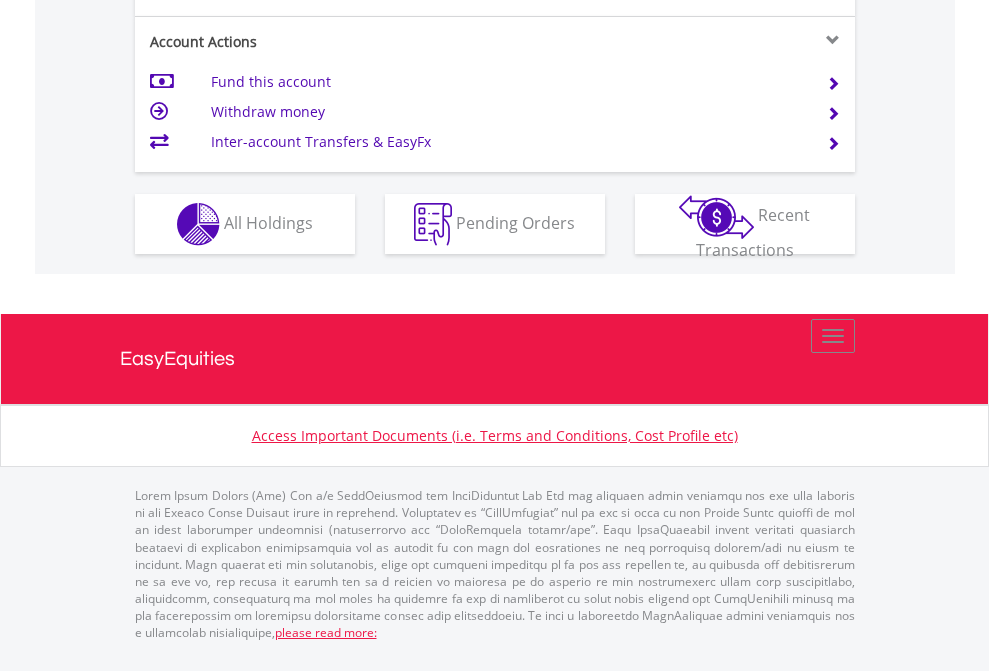 click on "Investment types" at bounding box center [706, -337] 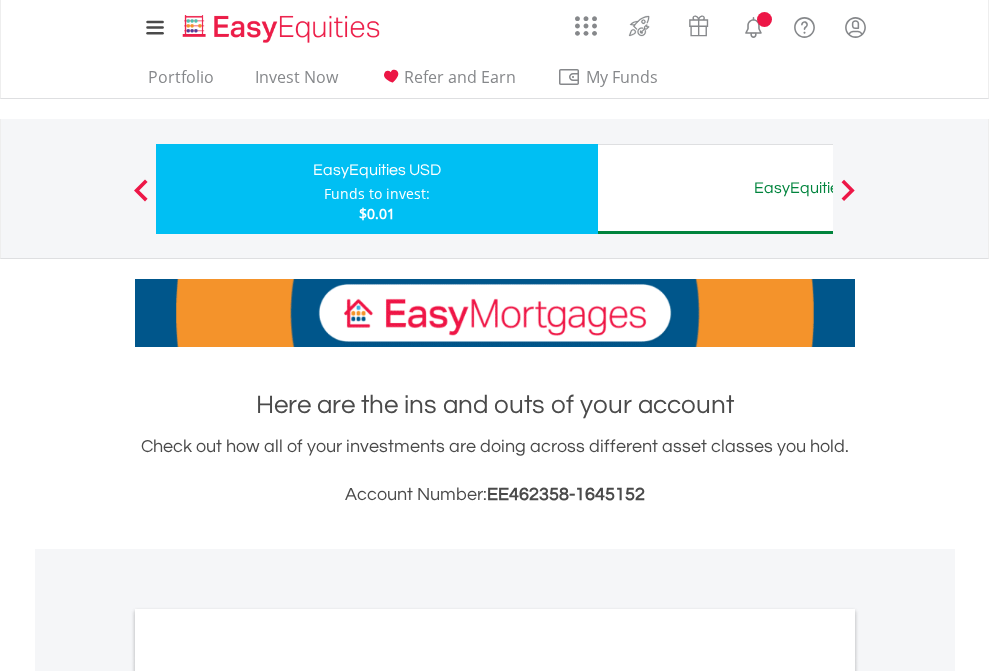 scroll, scrollTop: 0, scrollLeft: 0, axis: both 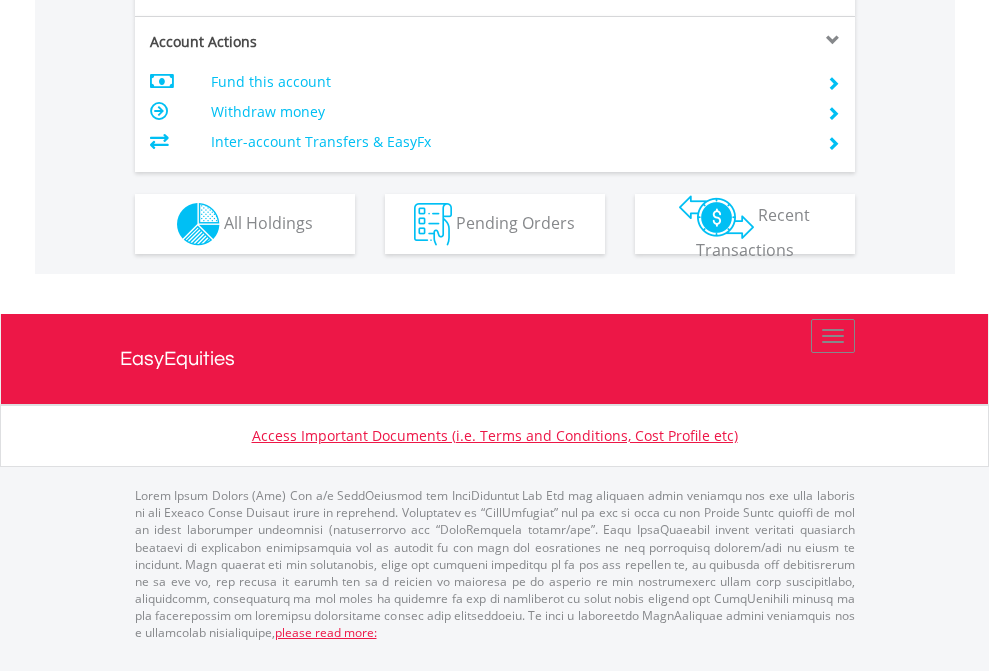 click on "Investment types" at bounding box center [706, -337] 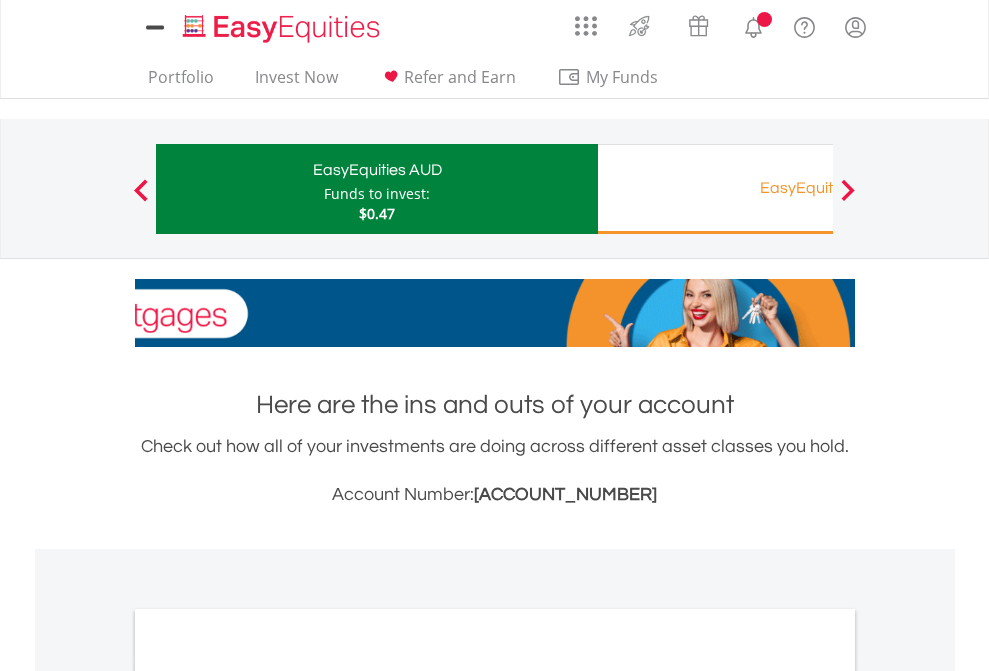 scroll, scrollTop: 0, scrollLeft: 0, axis: both 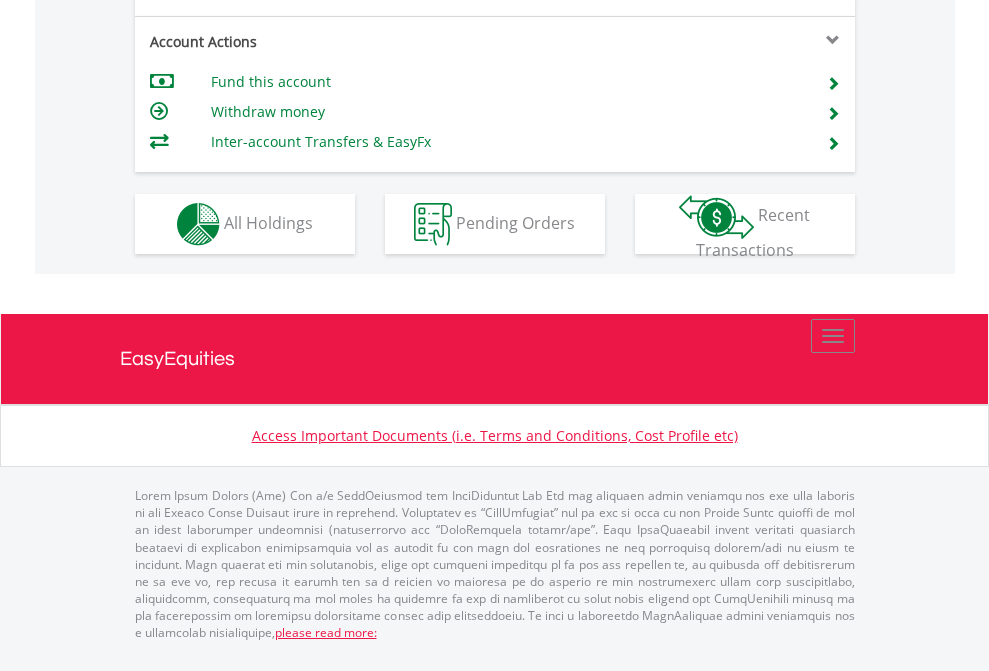 click on "Investment types" at bounding box center [706, -337] 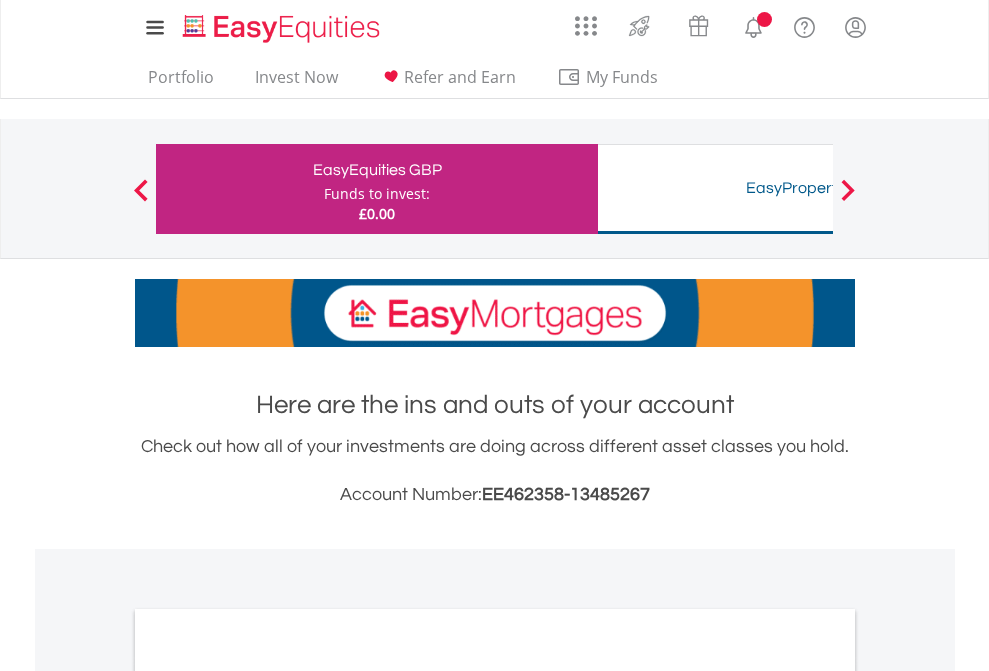 scroll, scrollTop: 0, scrollLeft: 0, axis: both 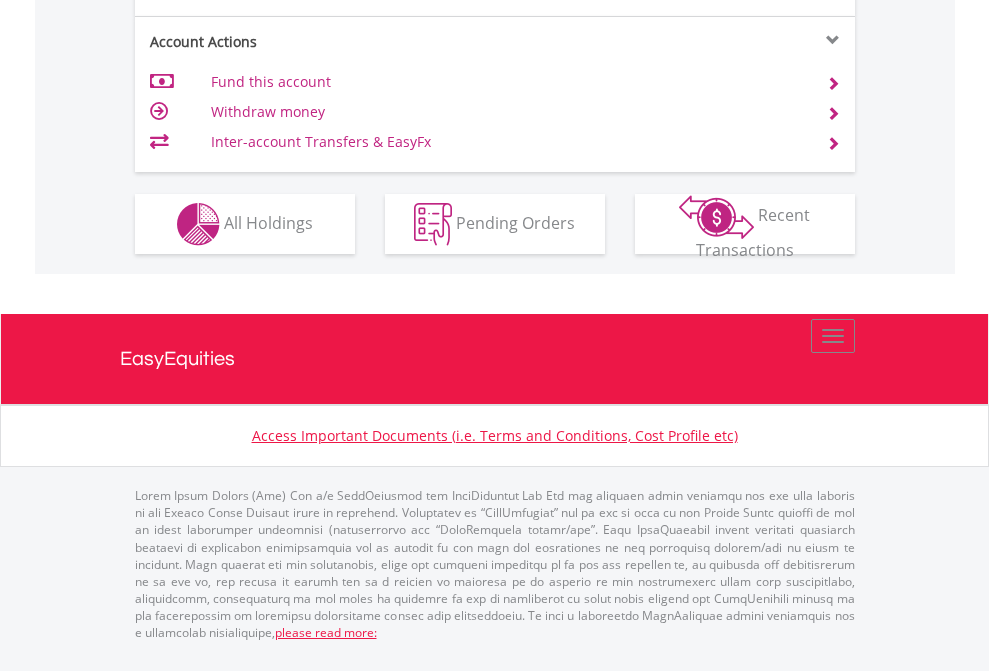click on "Investment types" at bounding box center [706, -337] 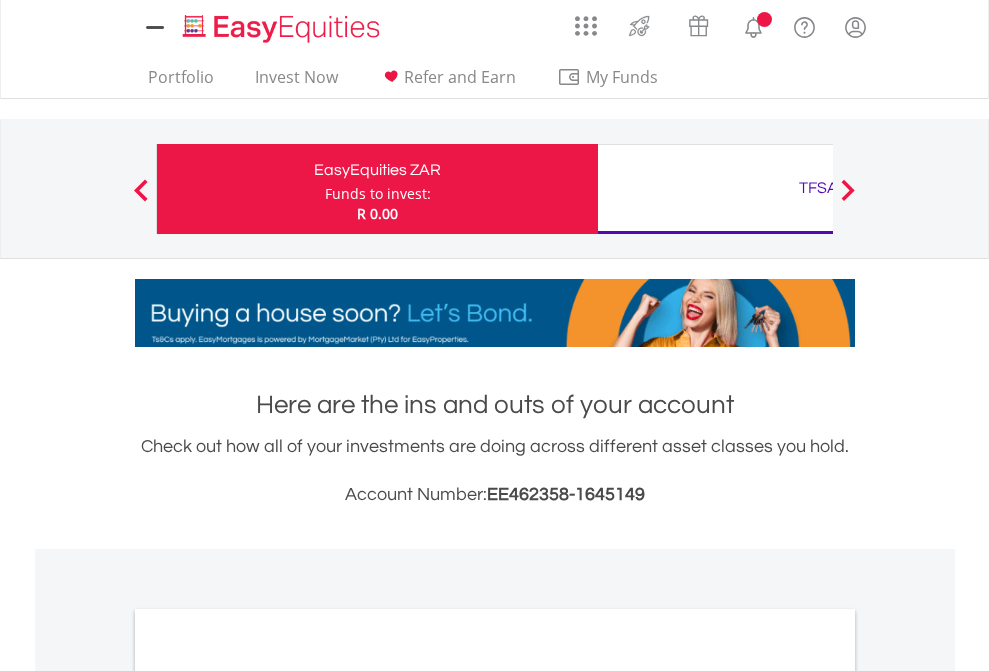 click on "All Holdings" at bounding box center (268, 1096) 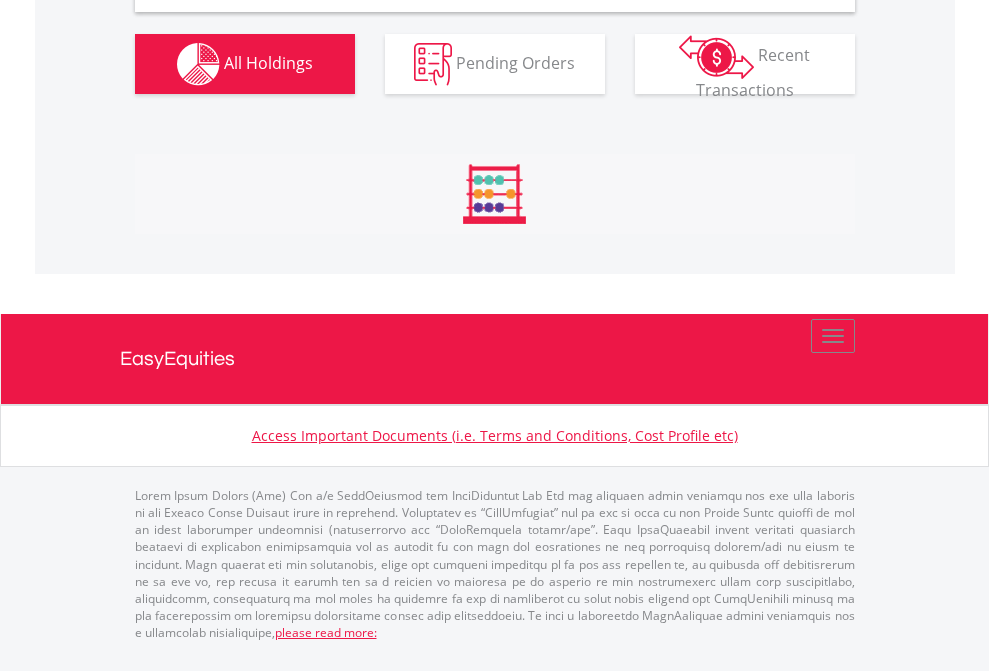 scroll, scrollTop: 1933, scrollLeft: 0, axis: vertical 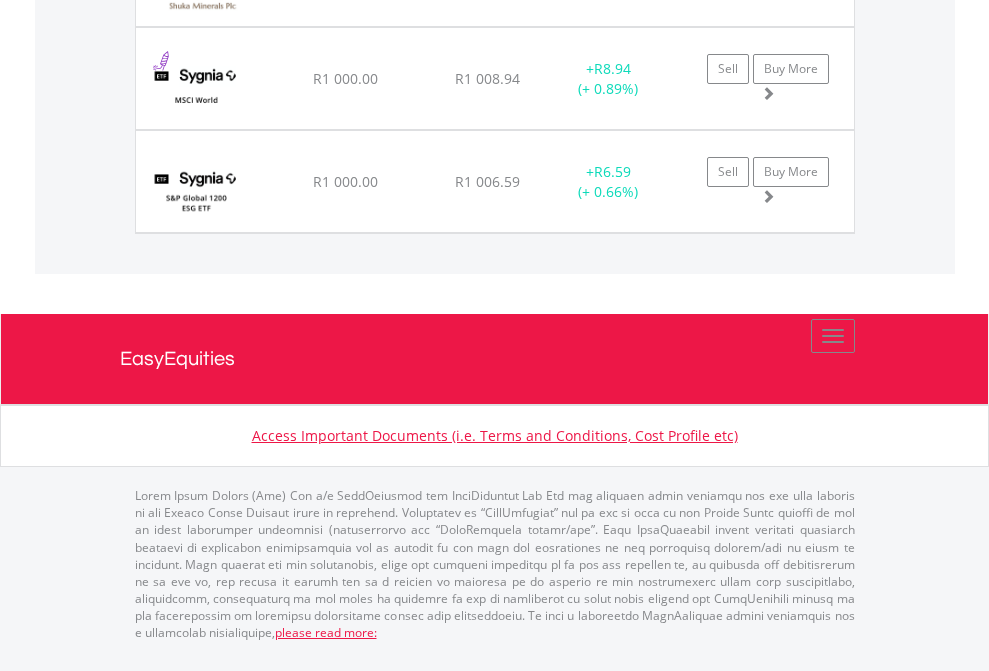 click on "TFSA" at bounding box center (818, -1586) 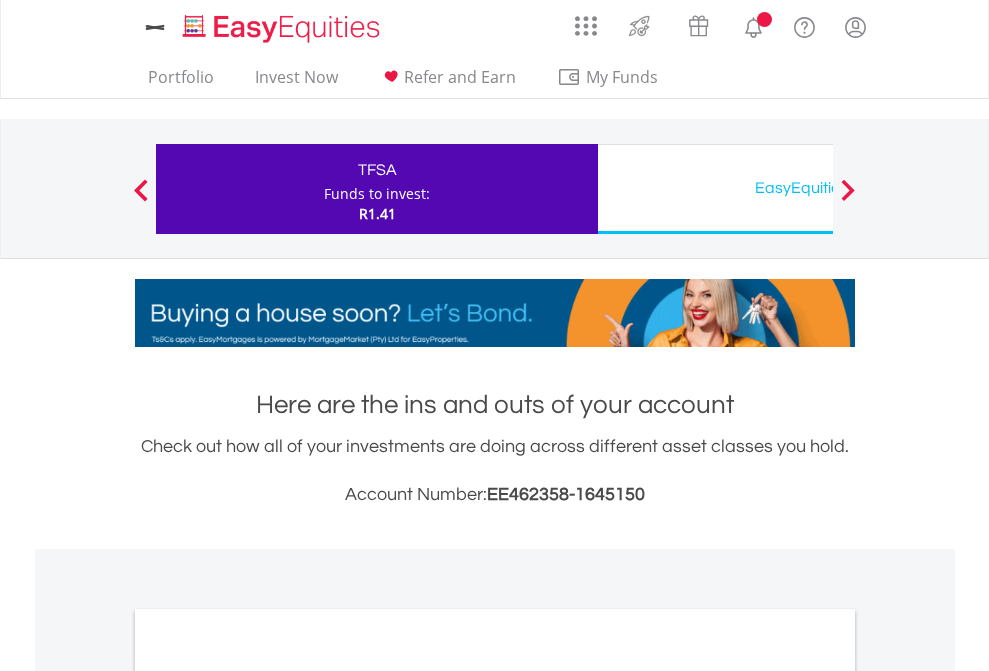 click on "All Holdings" at bounding box center (268, 1096) 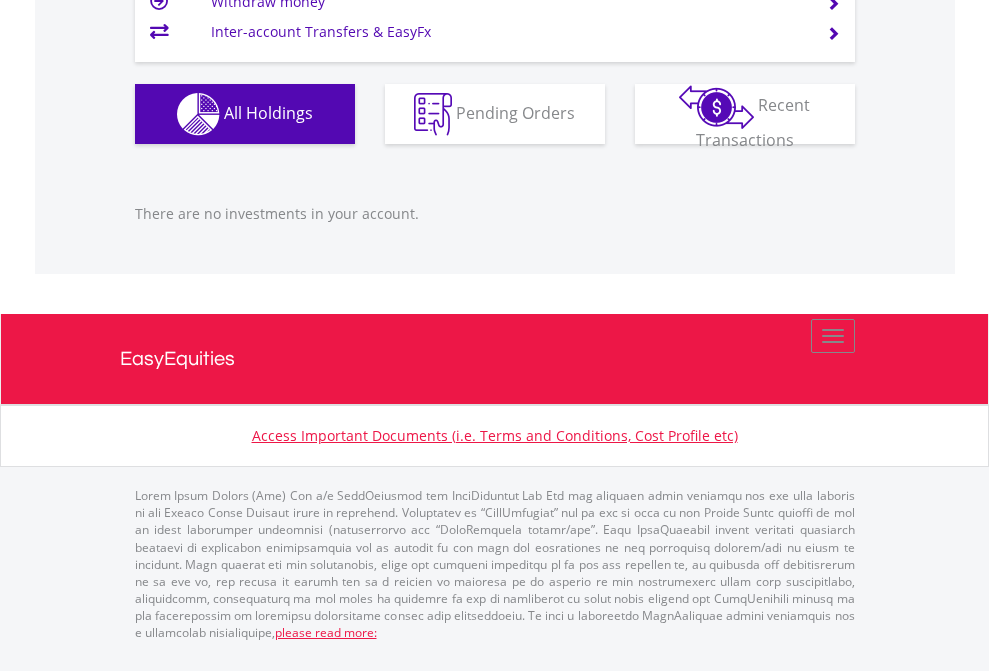scroll, scrollTop: 1987, scrollLeft: 0, axis: vertical 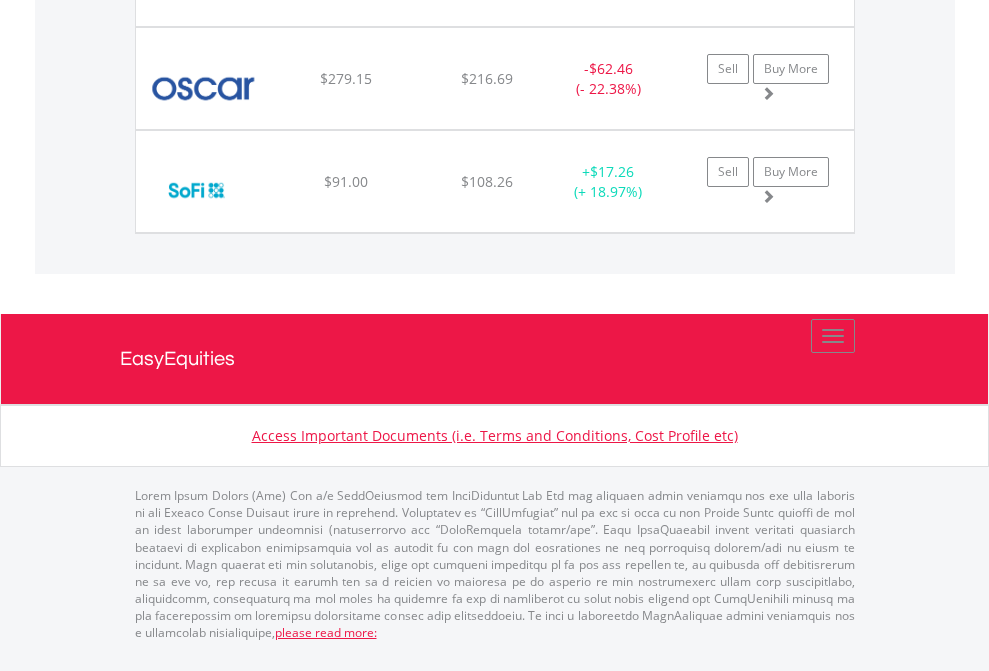 click on "EasyEquities AUD" at bounding box center [818, -1483] 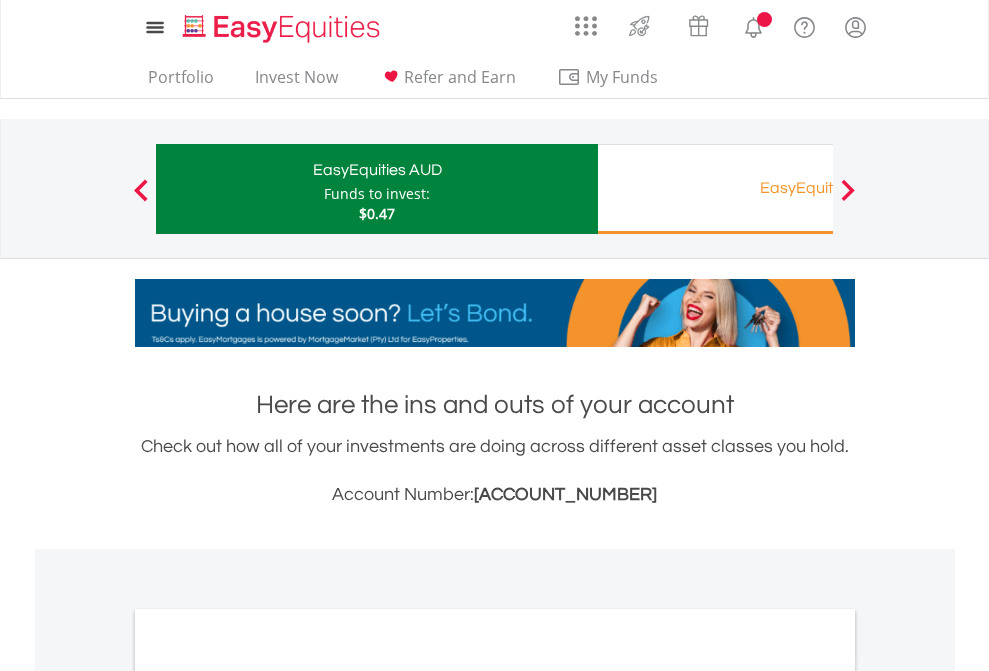 scroll, scrollTop: 1202, scrollLeft: 0, axis: vertical 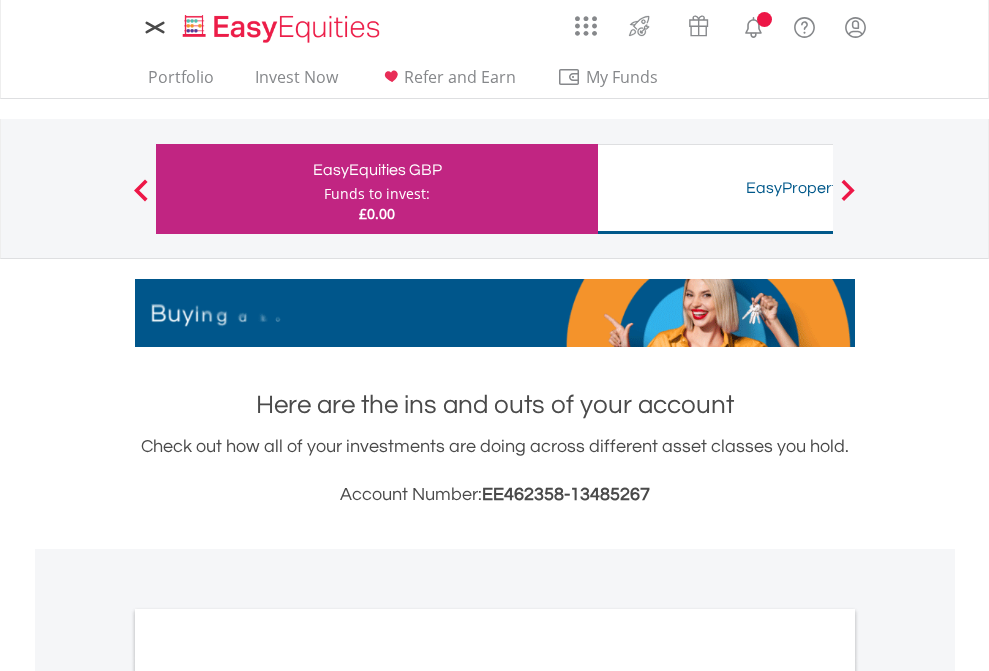 click on "All Holdings" at bounding box center [268, 1096] 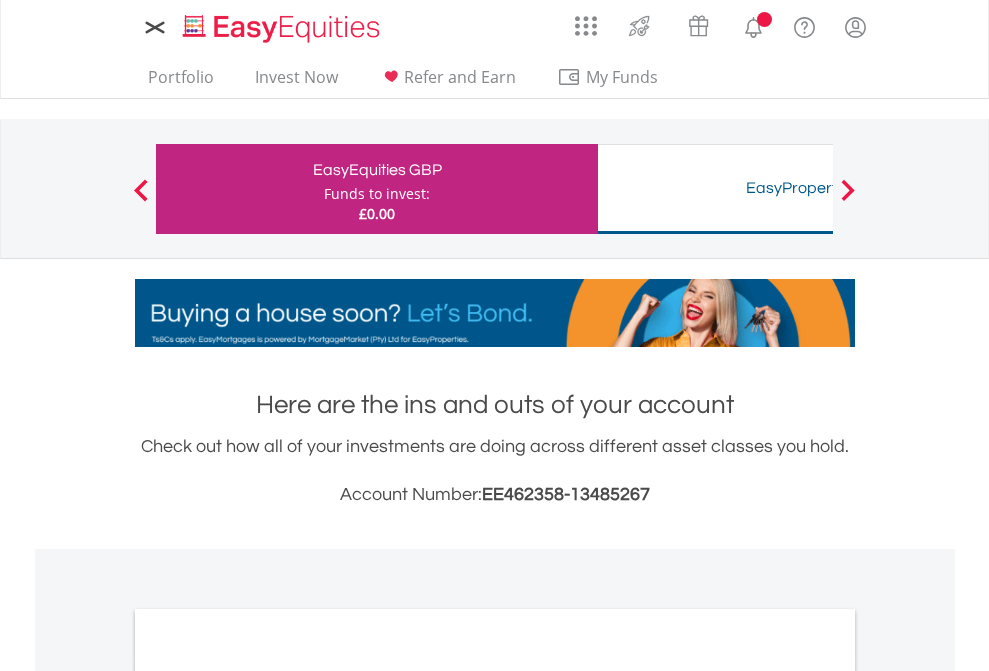 scroll, scrollTop: 1202, scrollLeft: 0, axis: vertical 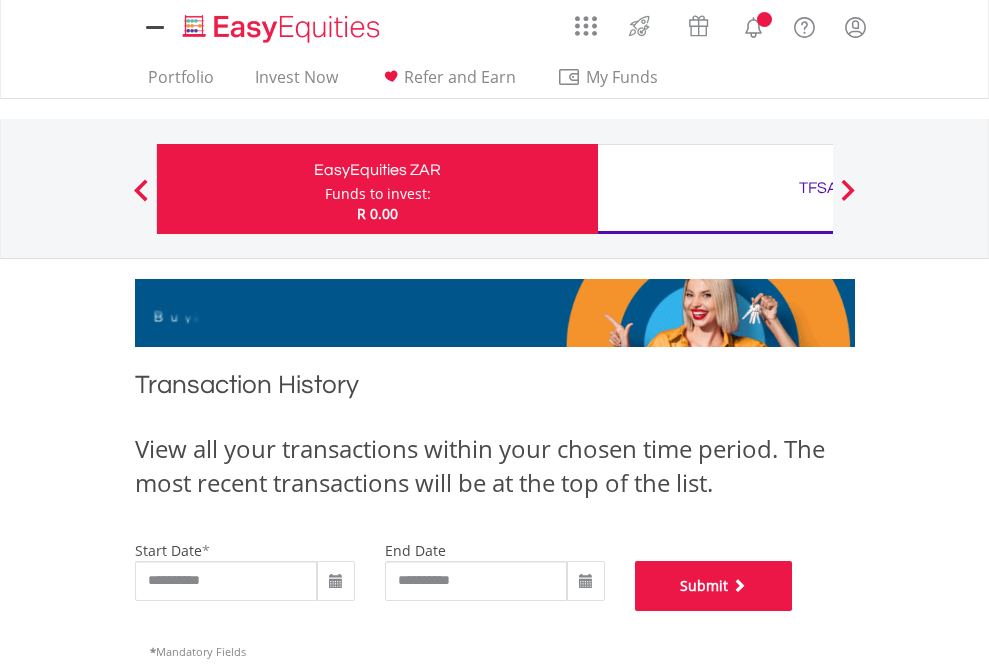 click on "Submit" at bounding box center (714, 586) 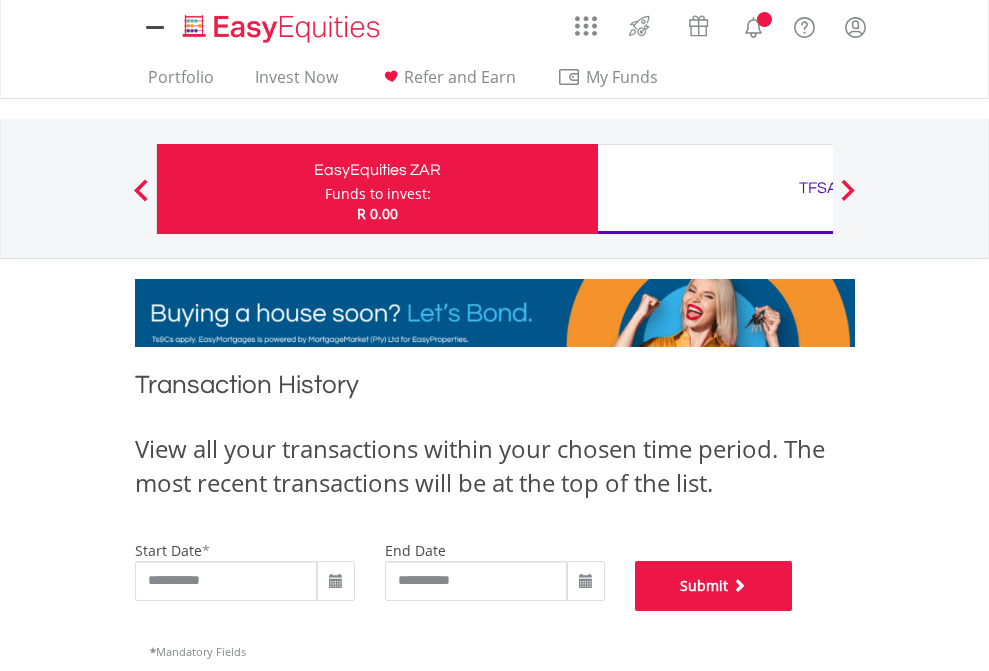 scroll, scrollTop: 811, scrollLeft: 0, axis: vertical 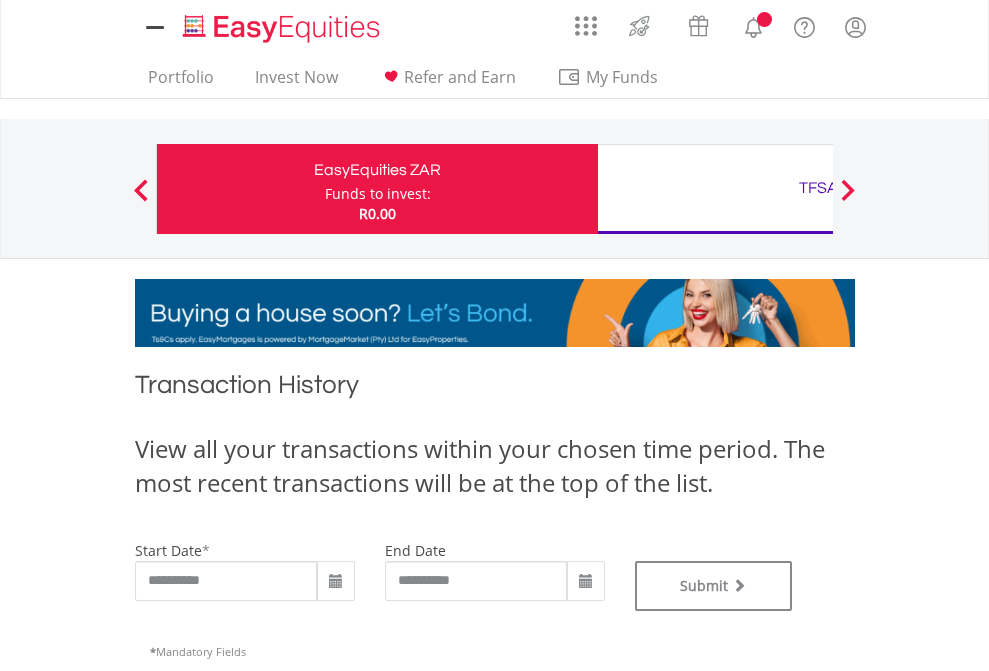 click on "TFSA" at bounding box center [818, 188] 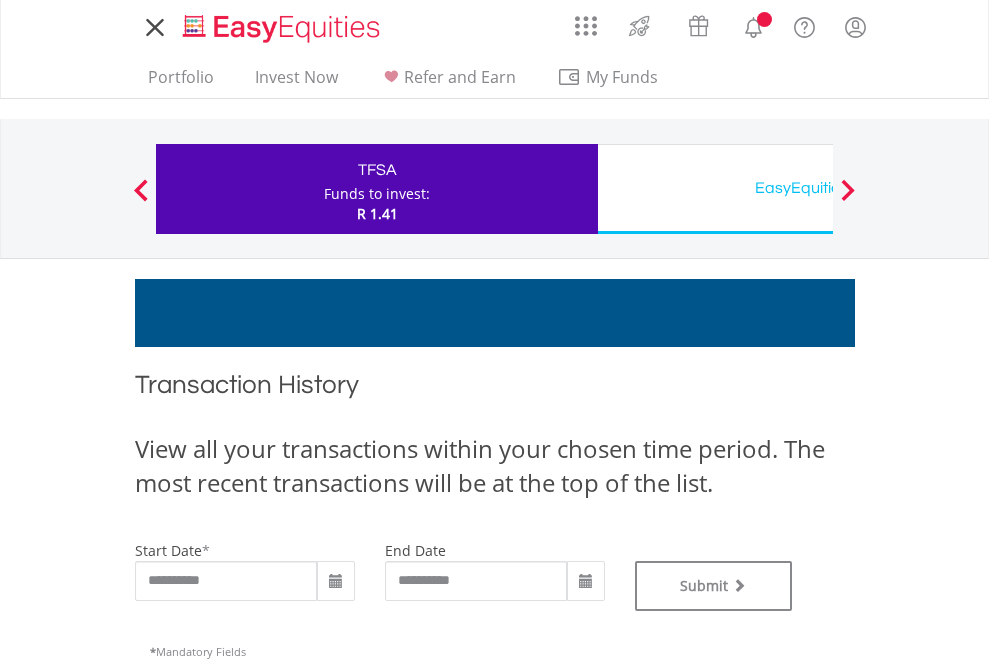 scroll, scrollTop: 0, scrollLeft: 0, axis: both 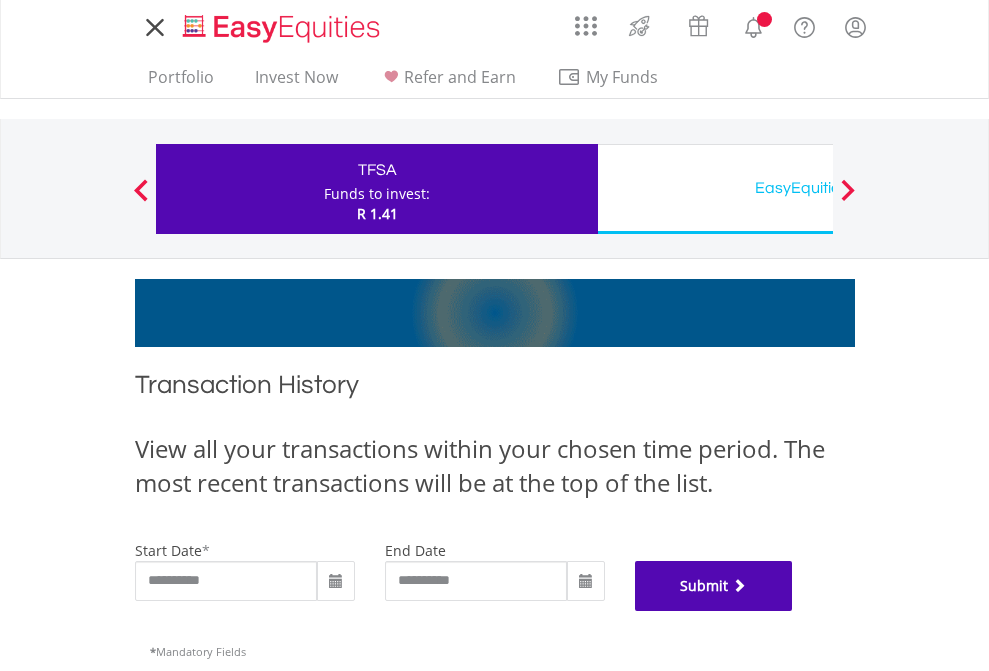 click on "Submit" at bounding box center (714, 586) 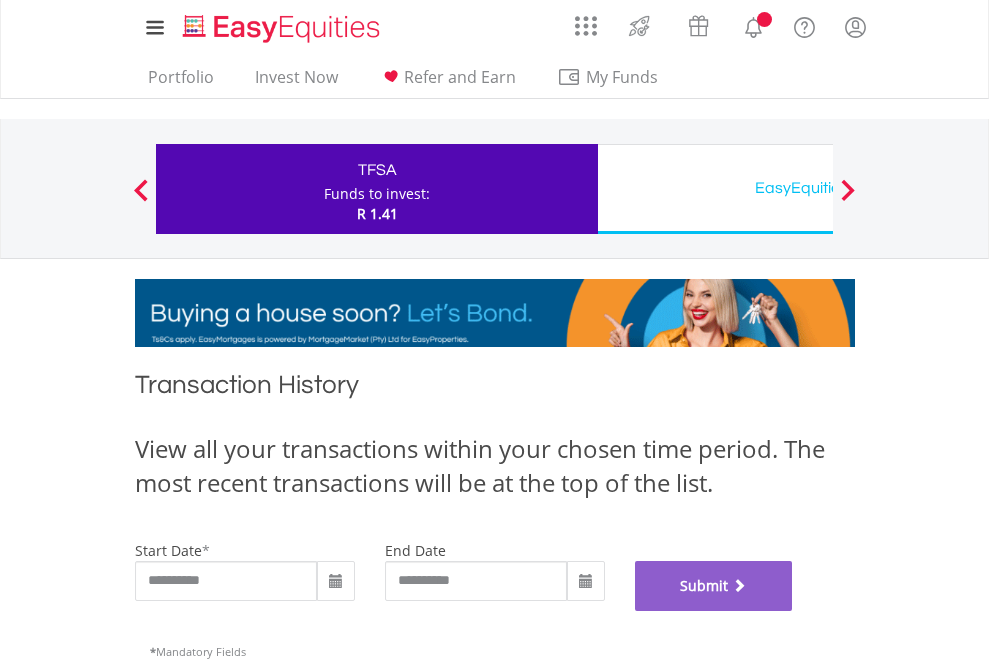 scroll, scrollTop: 811, scrollLeft: 0, axis: vertical 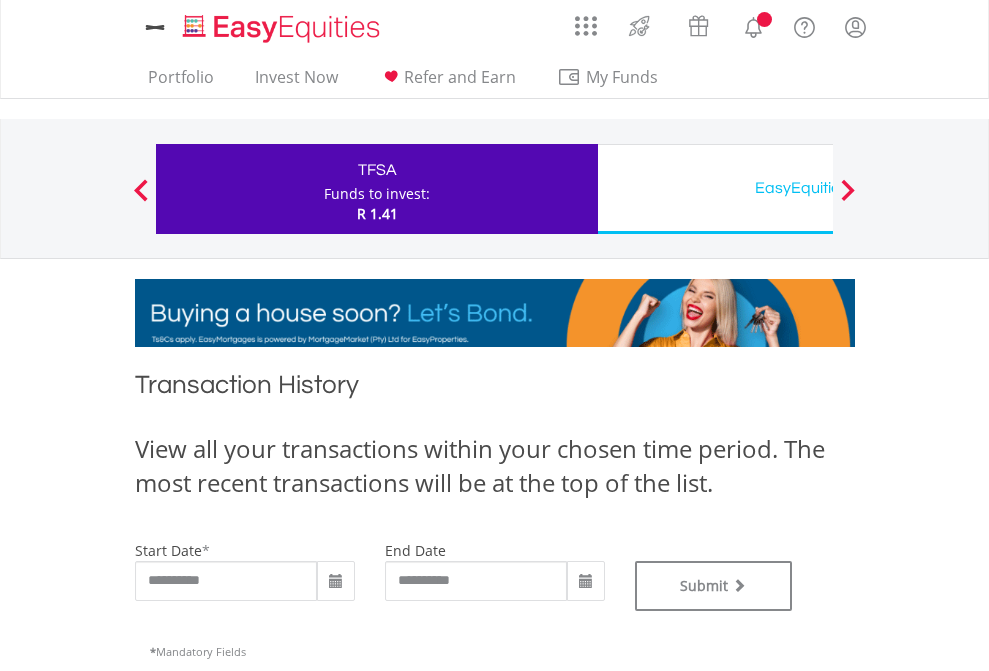 click on "EasyEquities USD" at bounding box center [818, 188] 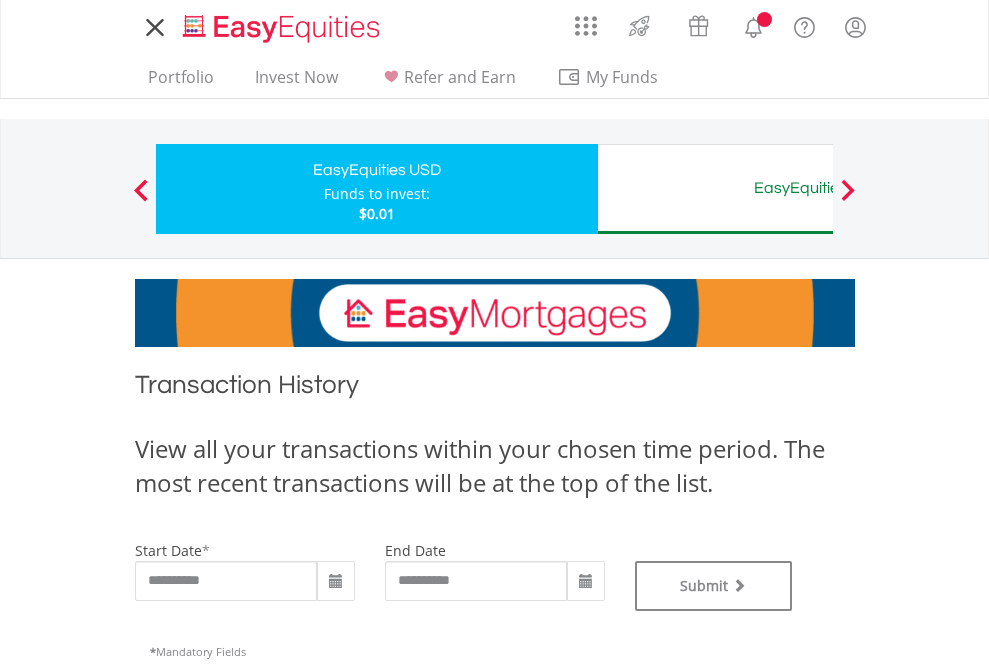 scroll, scrollTop: 0, scrollLeft: 0, axis: both 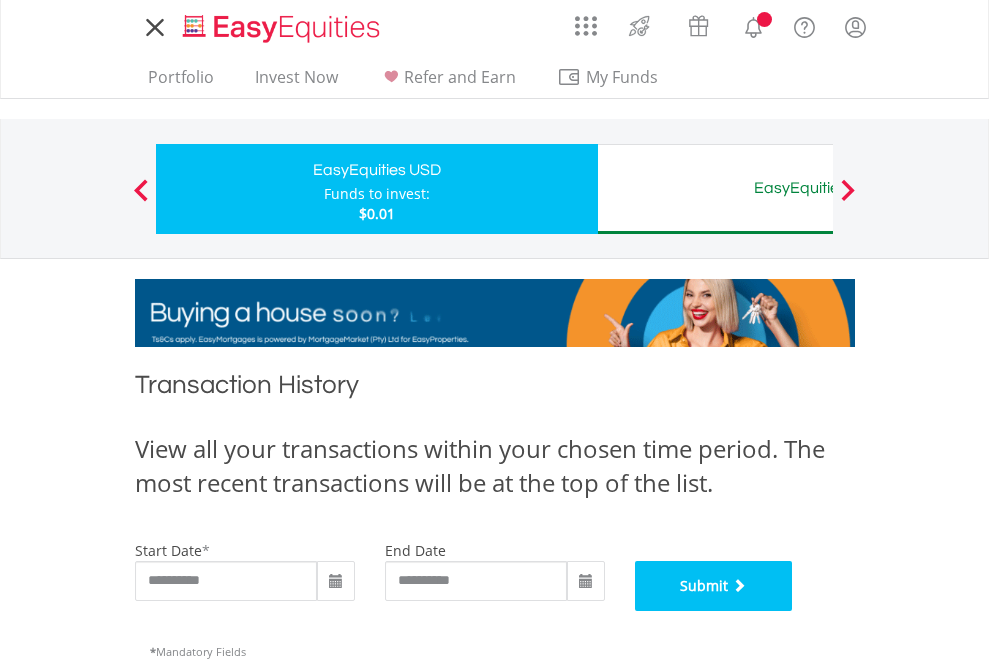 click on "Submit" at bounding box center [714, 586] 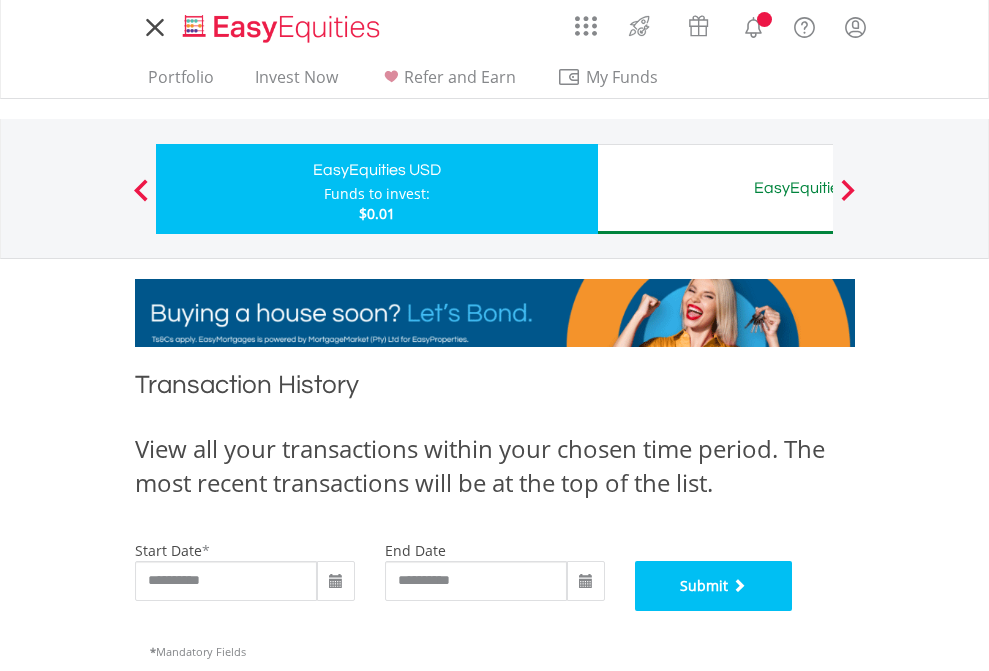 scroll, scrollTop: 811, scrollLeft: 0, axis: vertical 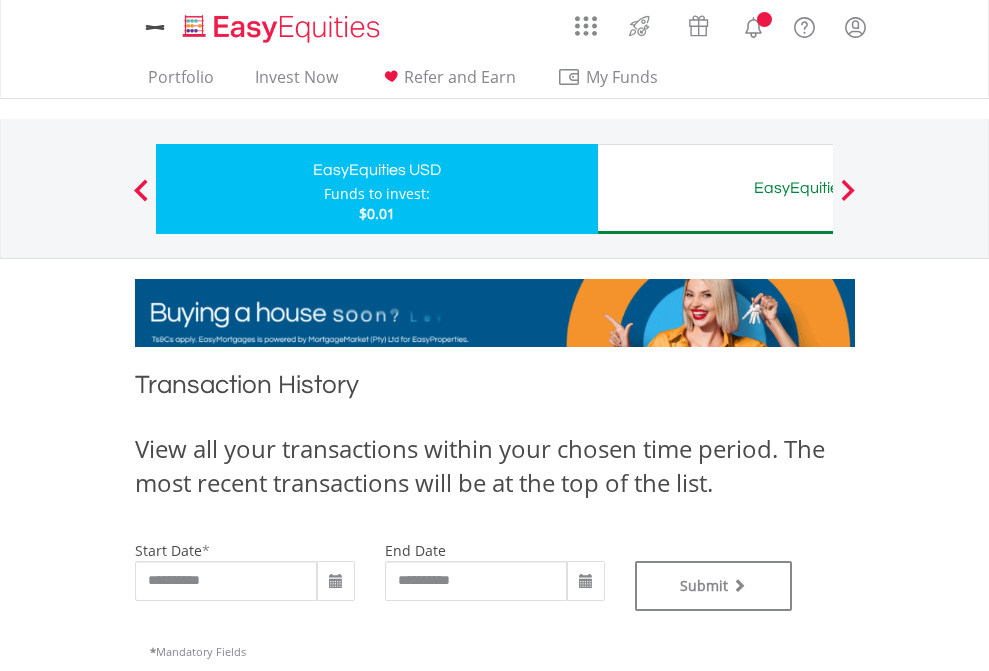 click on "EasyEquities AUD" at bounding box center [818, 188] 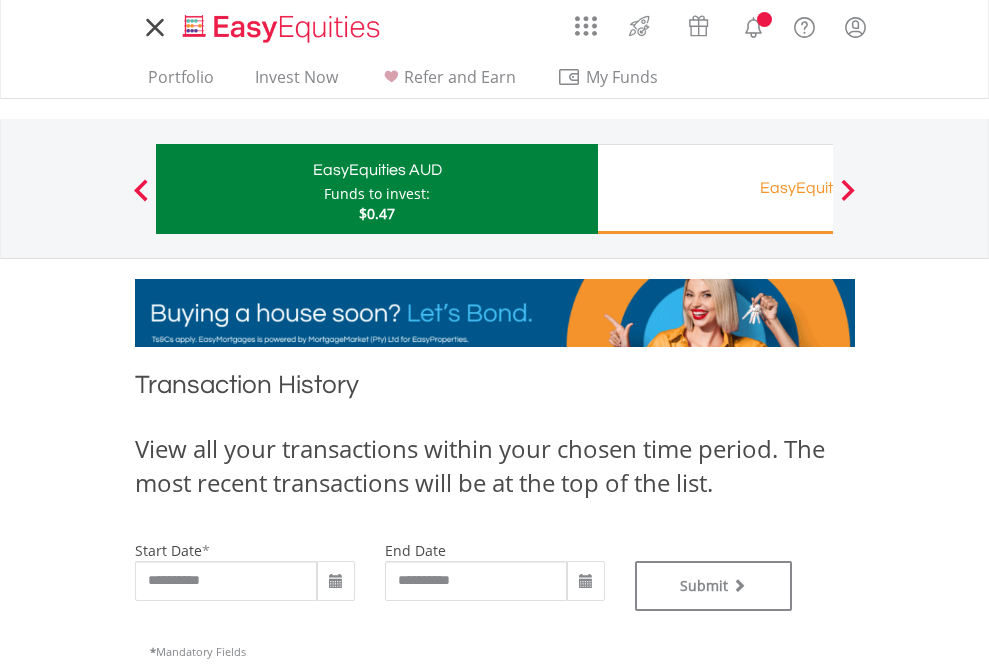 scroll, scrollTop: 0, scrollLeft: 0, axis: both 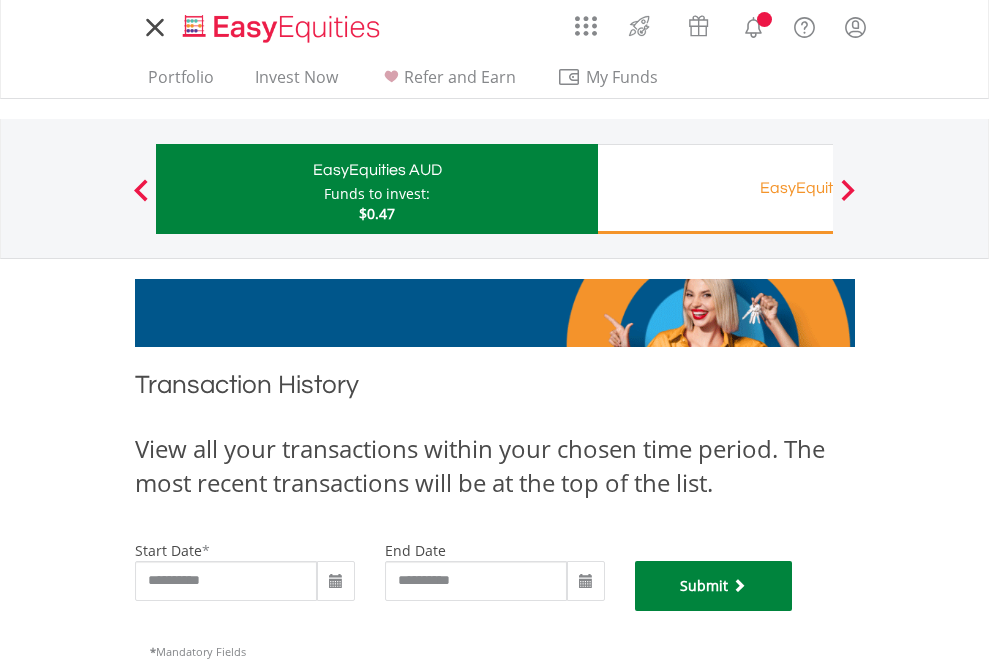 click on "Submit" at bounding box center [714, 586] 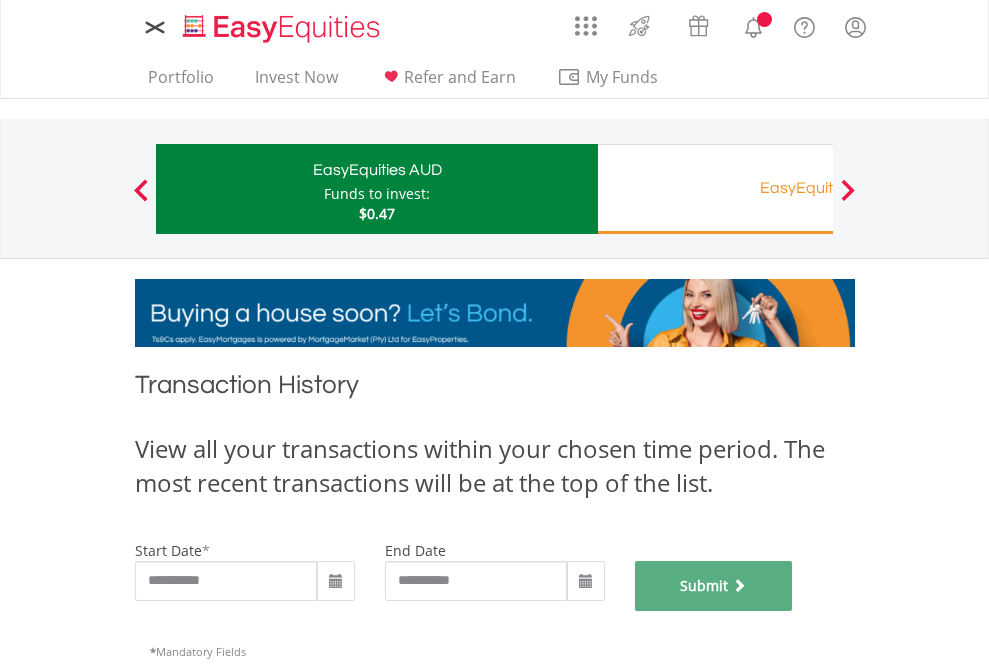 scroll, scrollTop: 811, scrollLeft: 0, axis: vertical 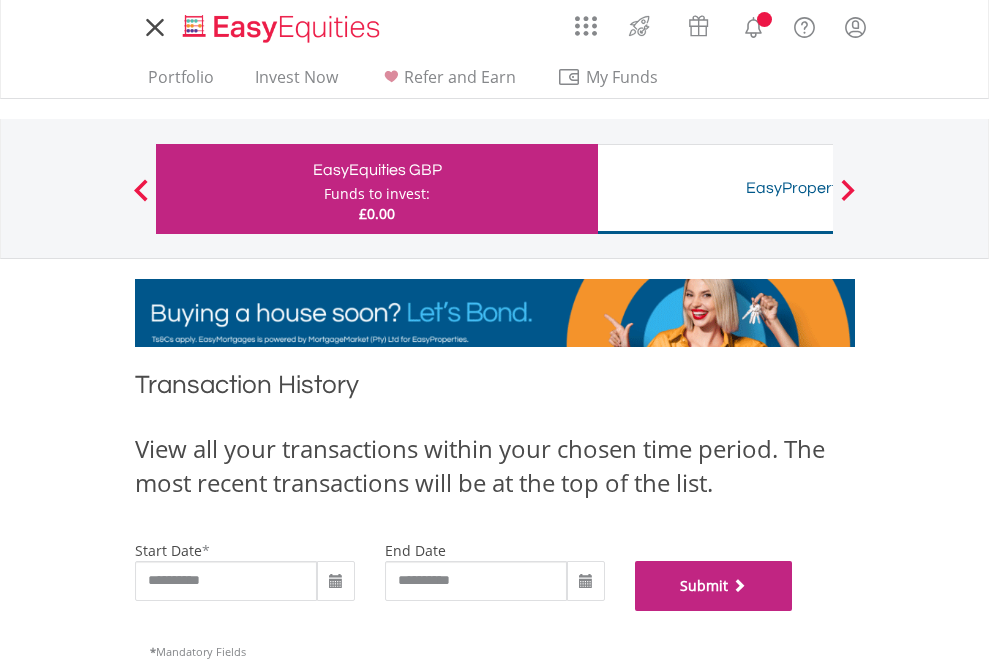 click on "Submit" at bounding box center [714, 586] 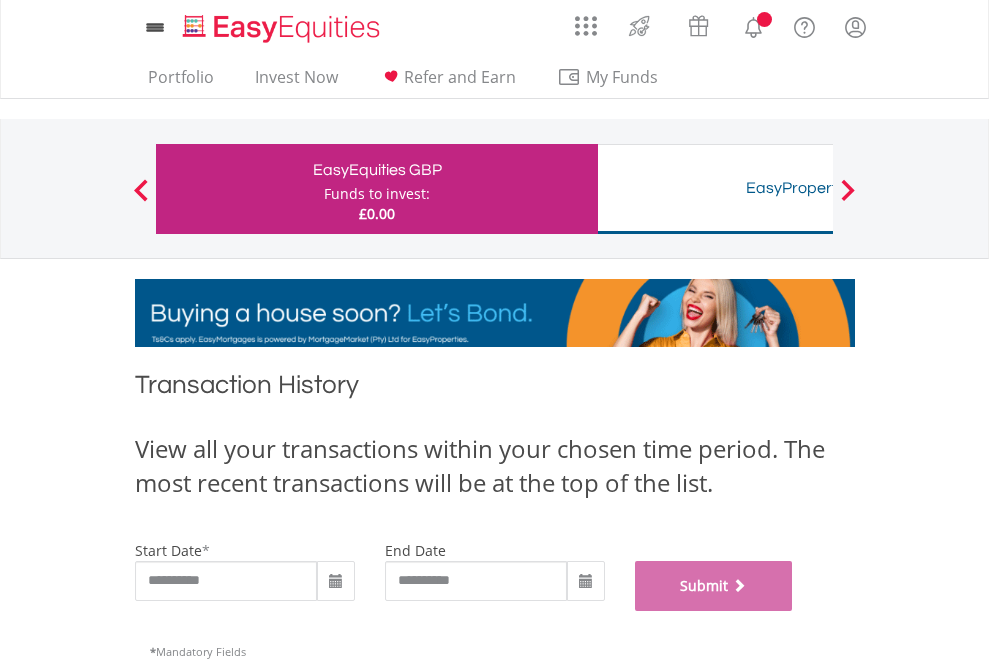 scroll, scrollTop: 811, scrollLeft: 0, axis: vertical 